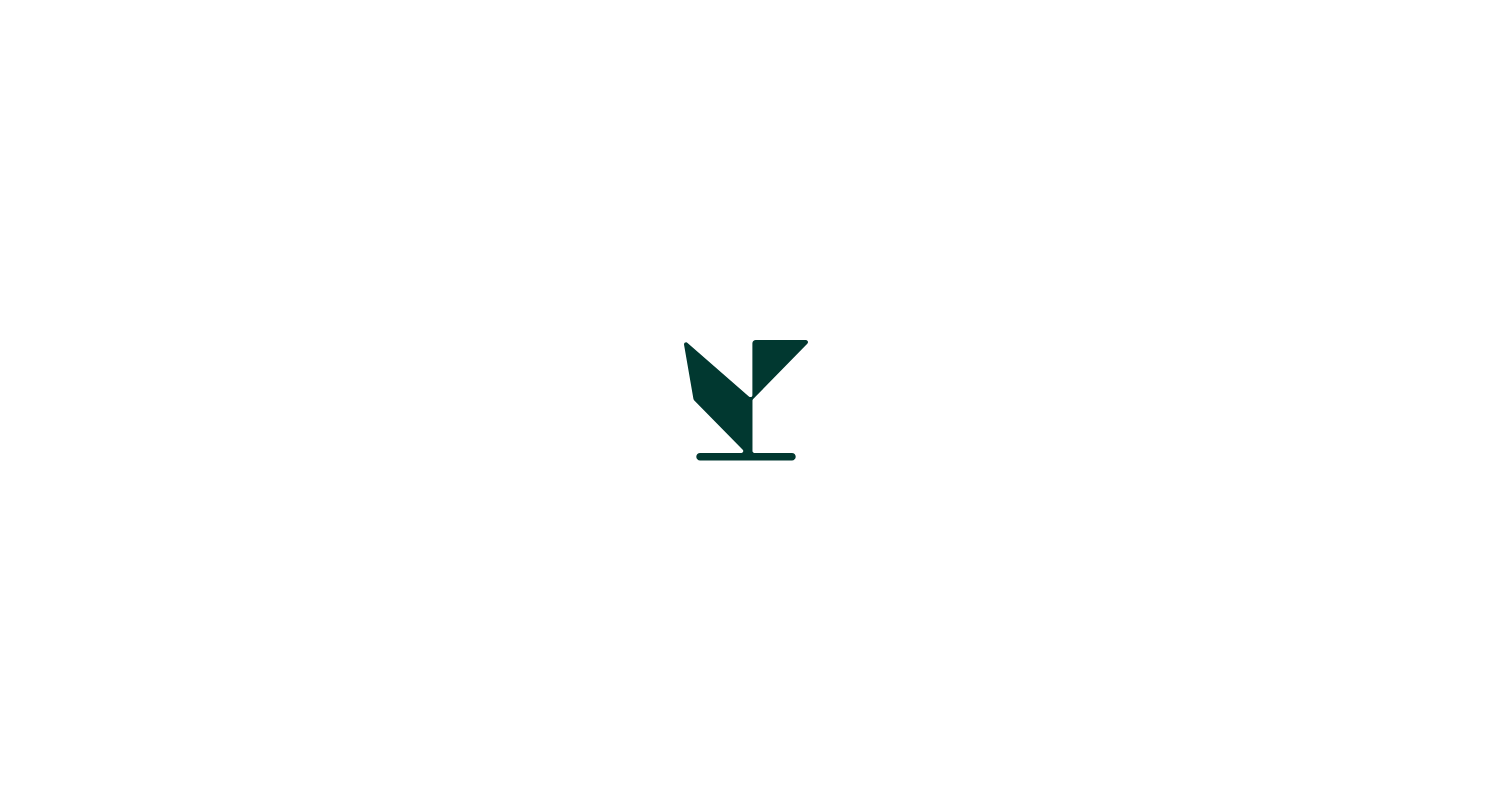 scroll, scrollTop: 0, scrollLeft: 0, axis: both 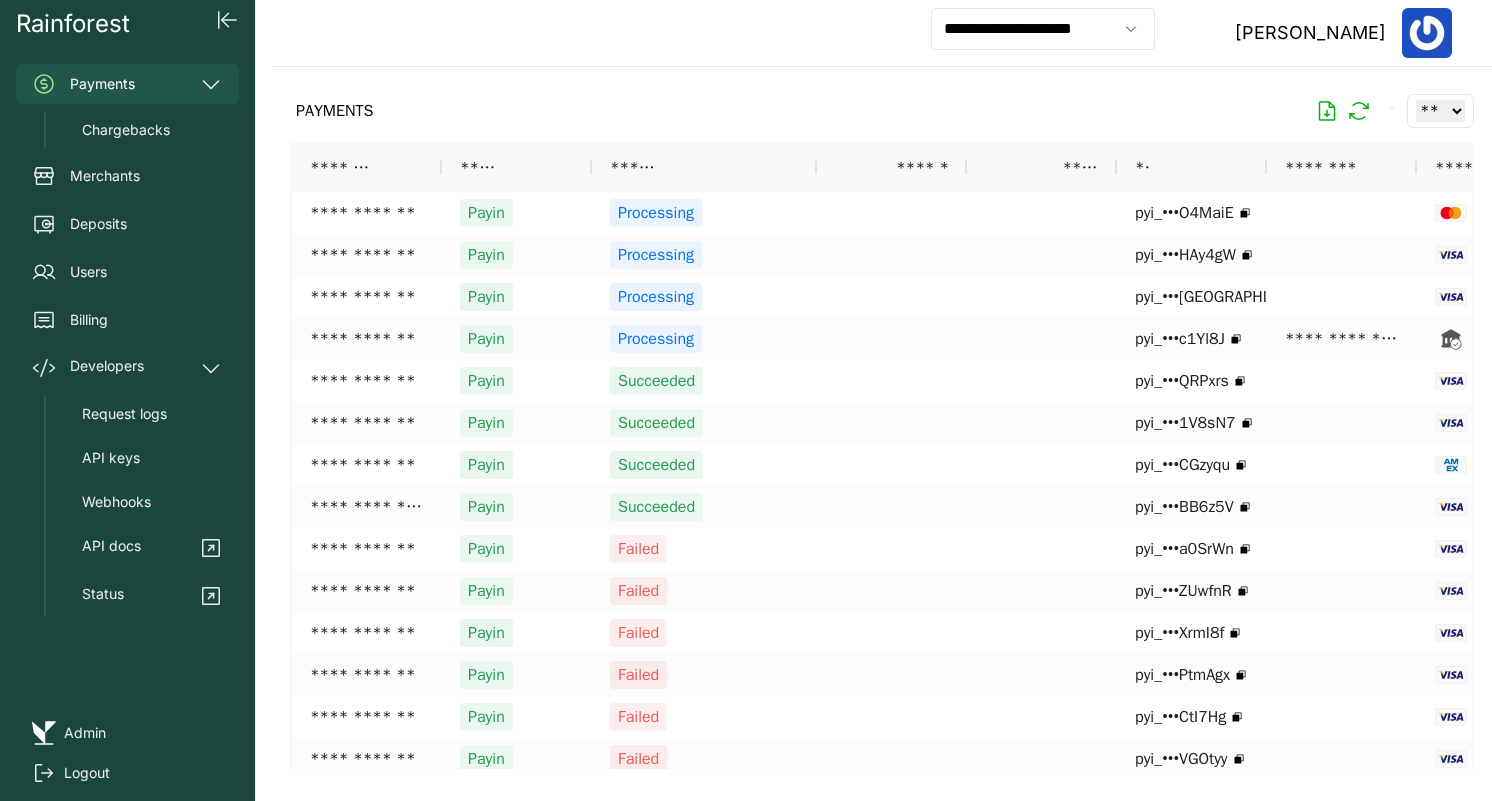 click on "Admin" 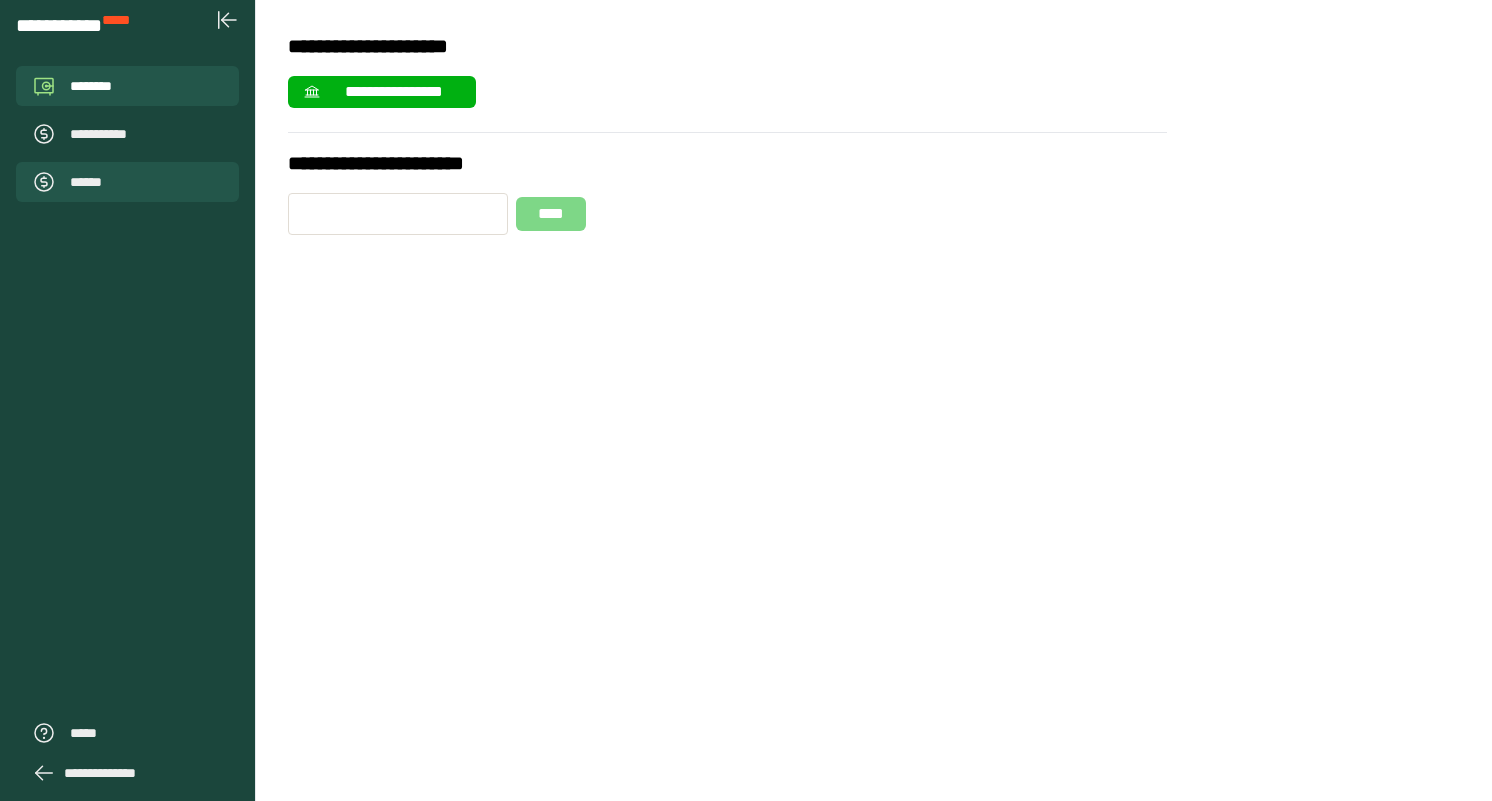 click on "******" at bounding box center [127, 182] 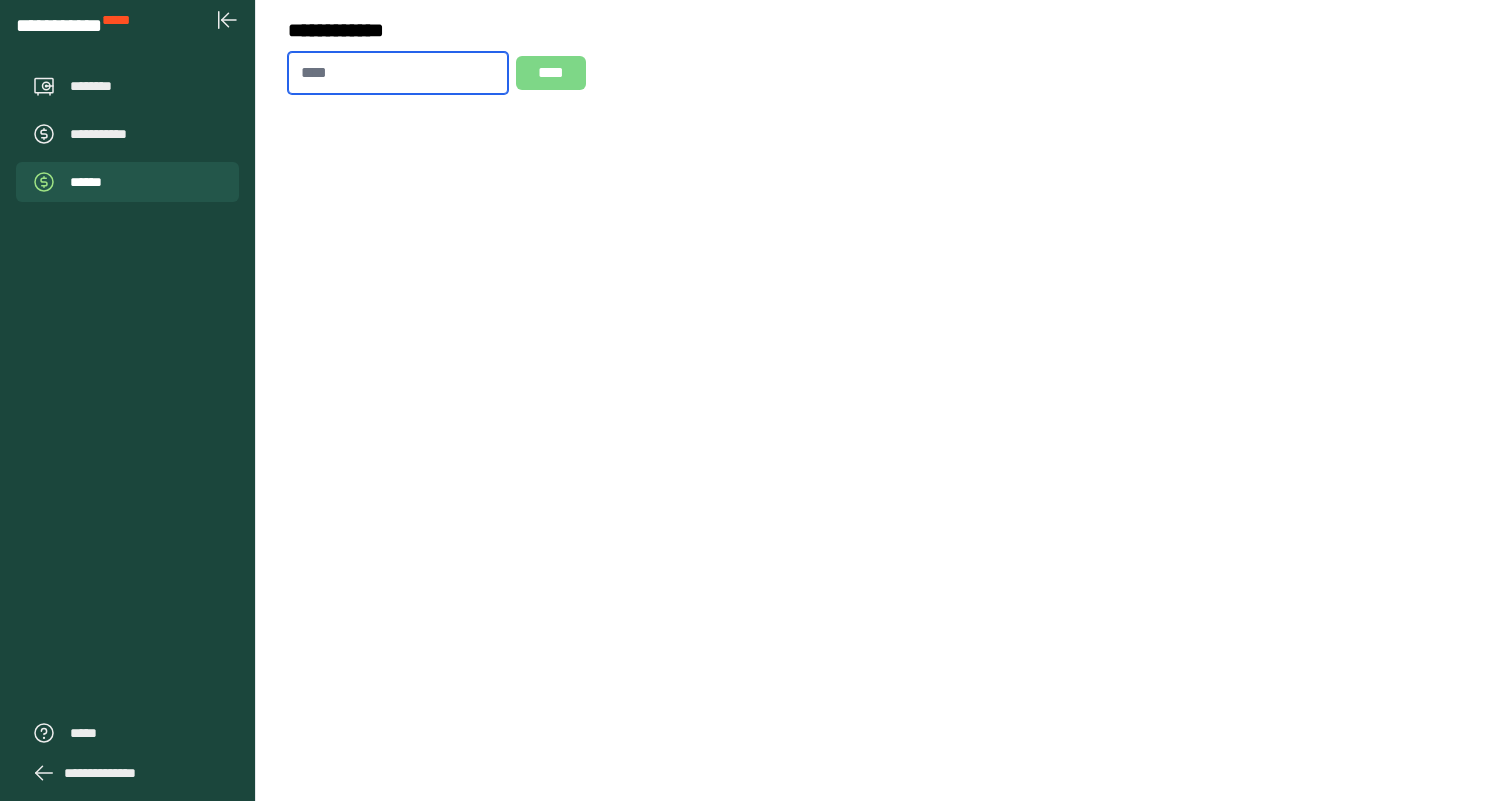 click at bounding box center (398, 73) 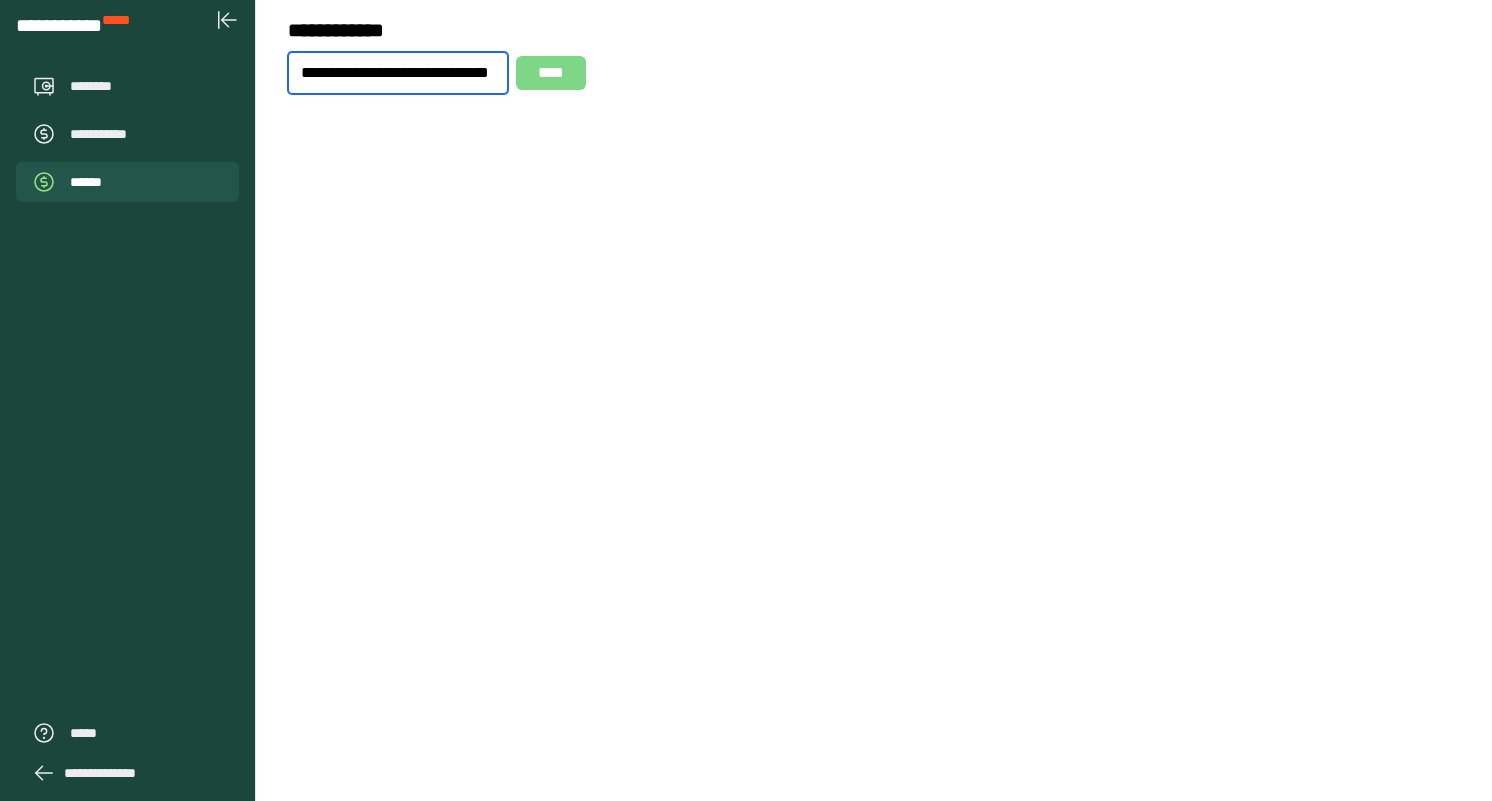 scroll, scrollTop: 0, scrollLeft: 93, axis: horizontal 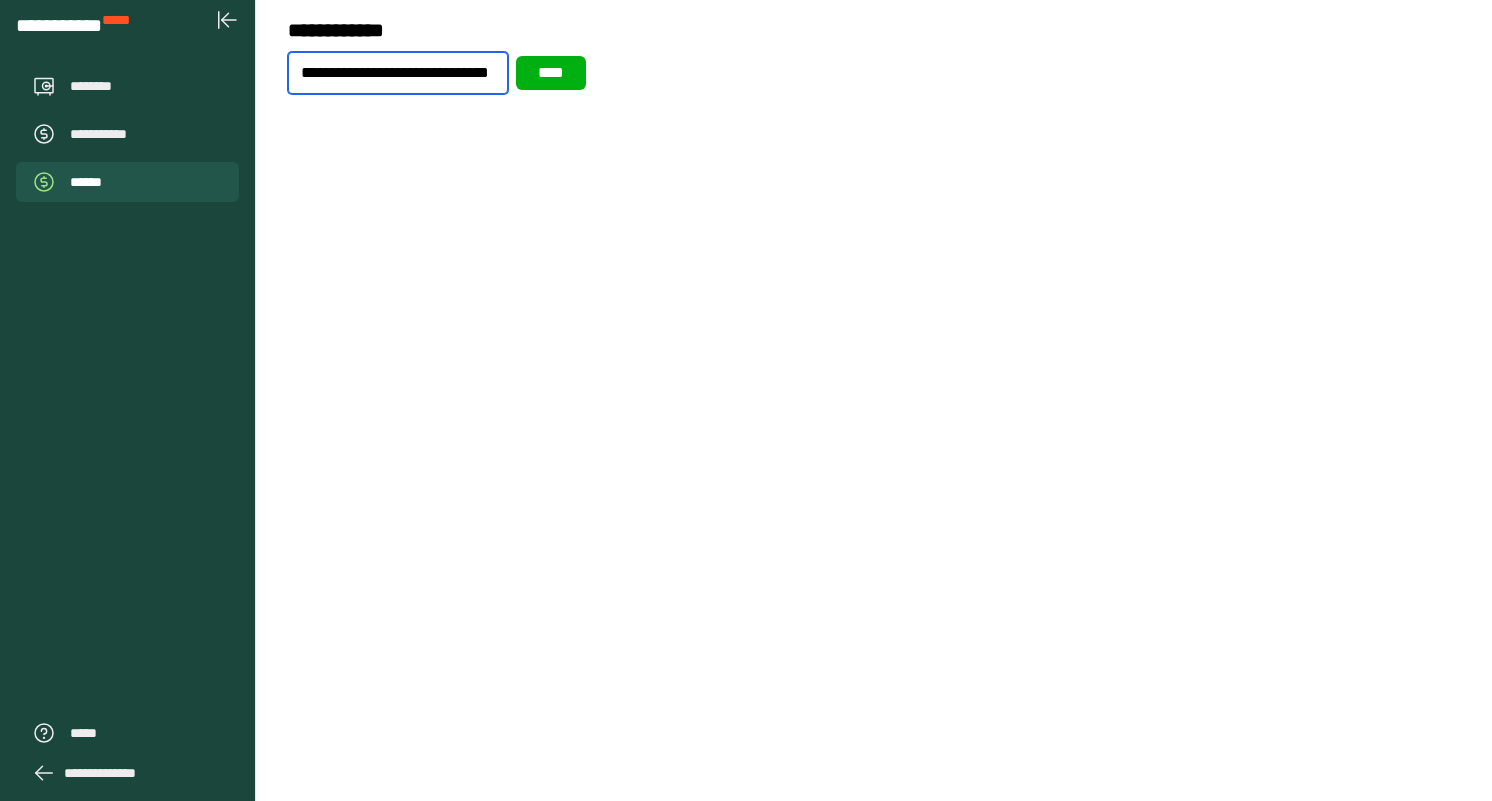 type on "**********" 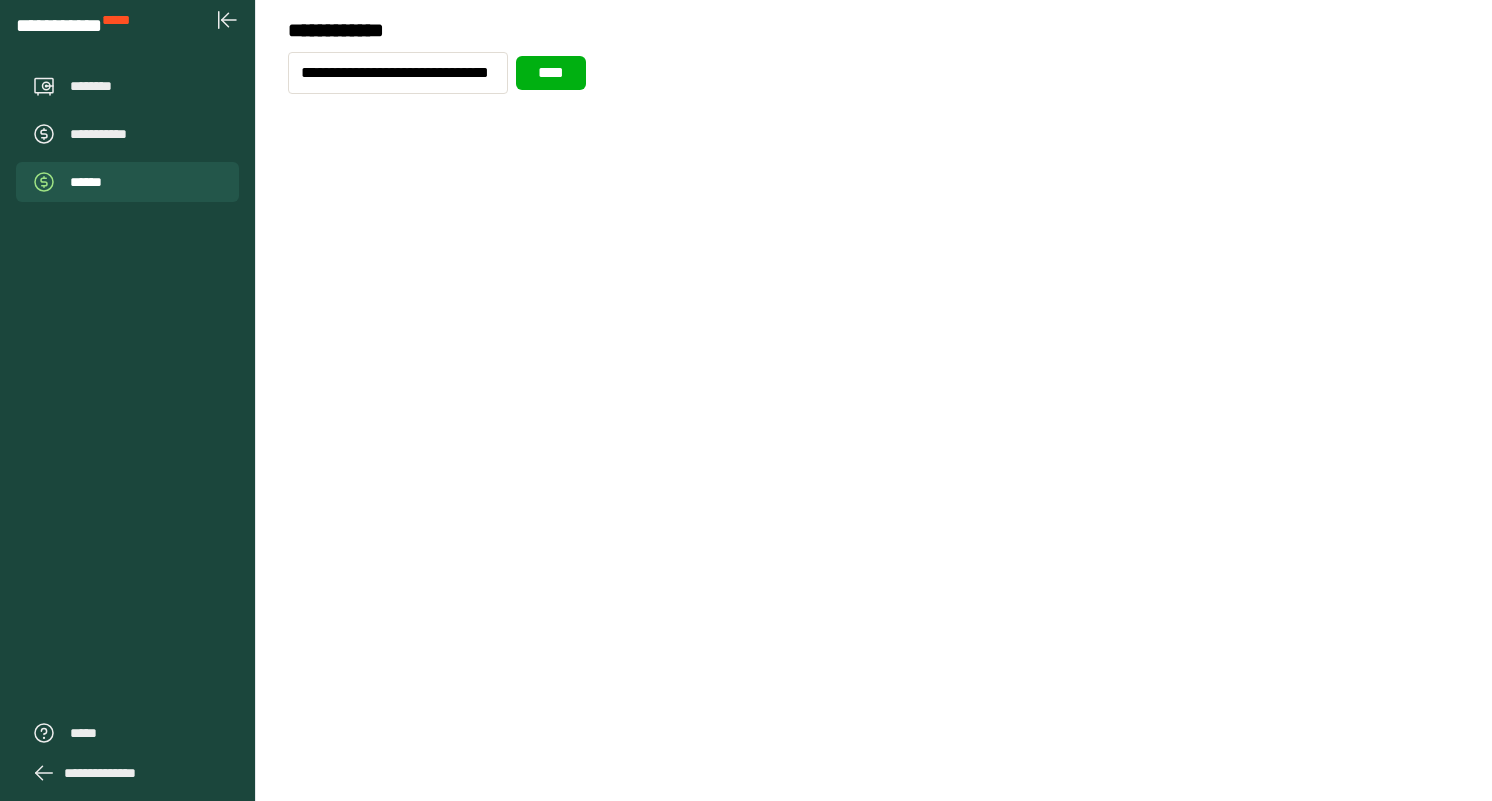 scroll, scrollTop: 0, scrollLeft: 0, axis: both 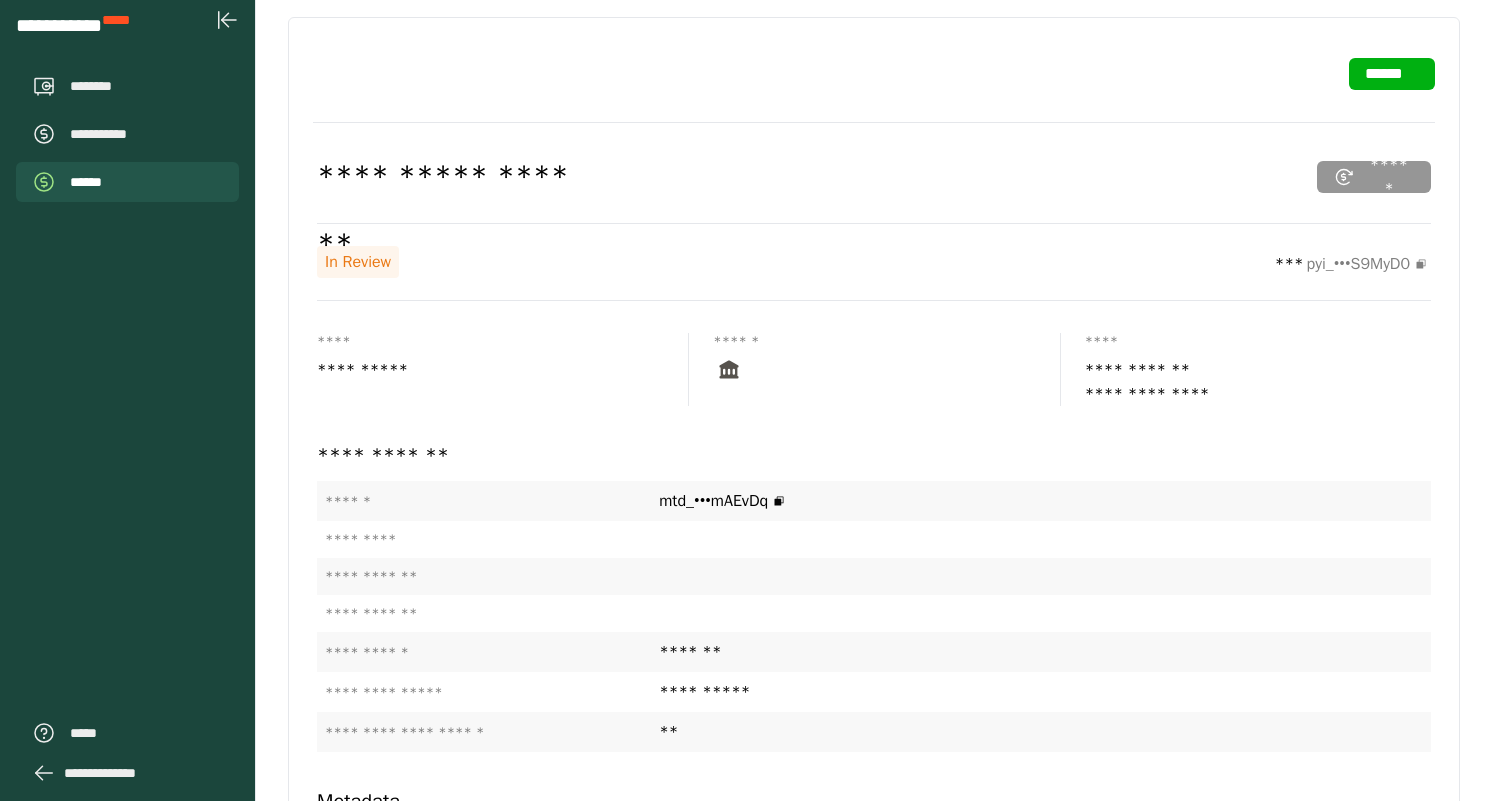 click on "******" at bounding box center (1392, 74) 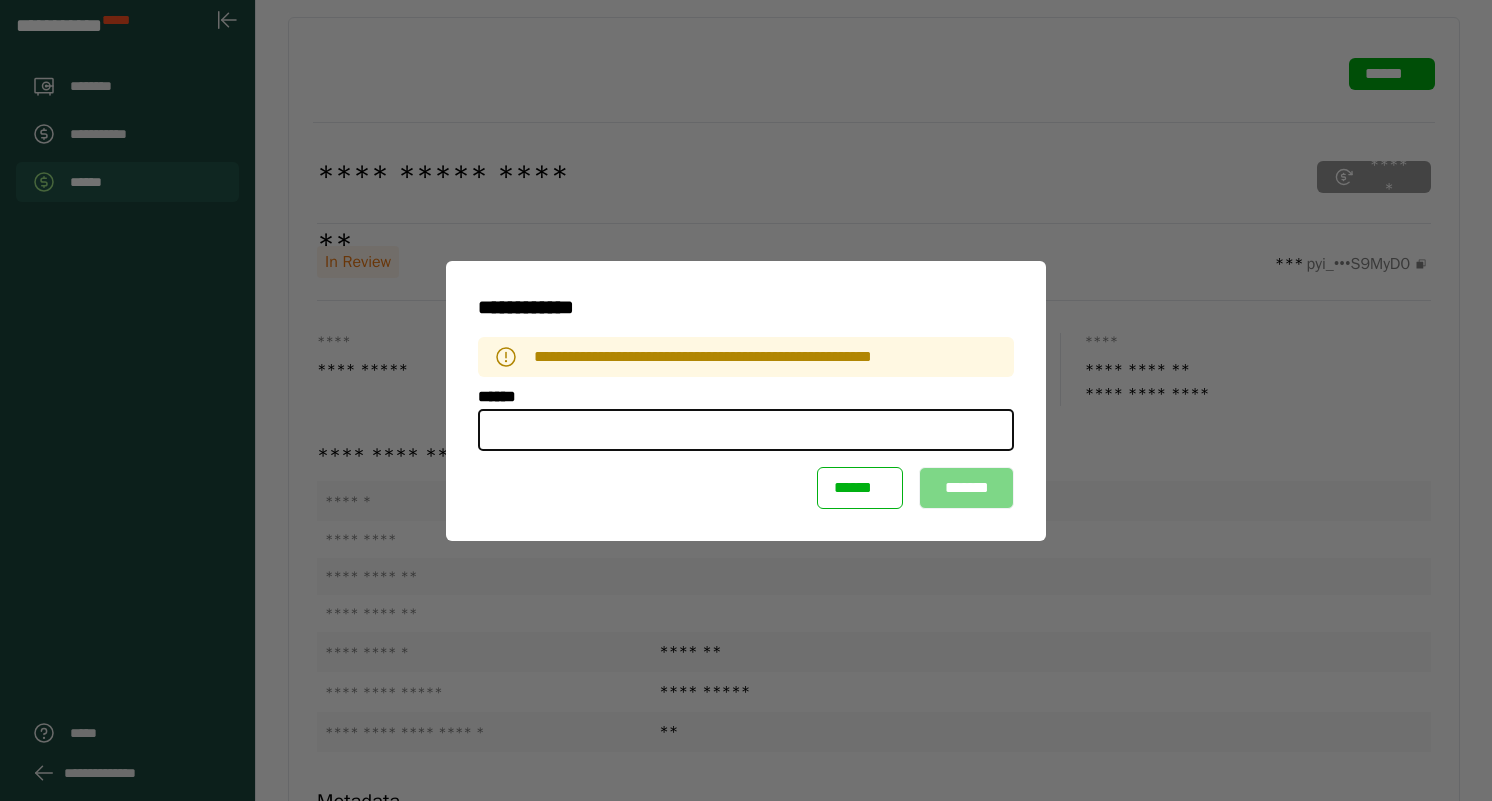 click on "******" at bounding box center [746, 430] 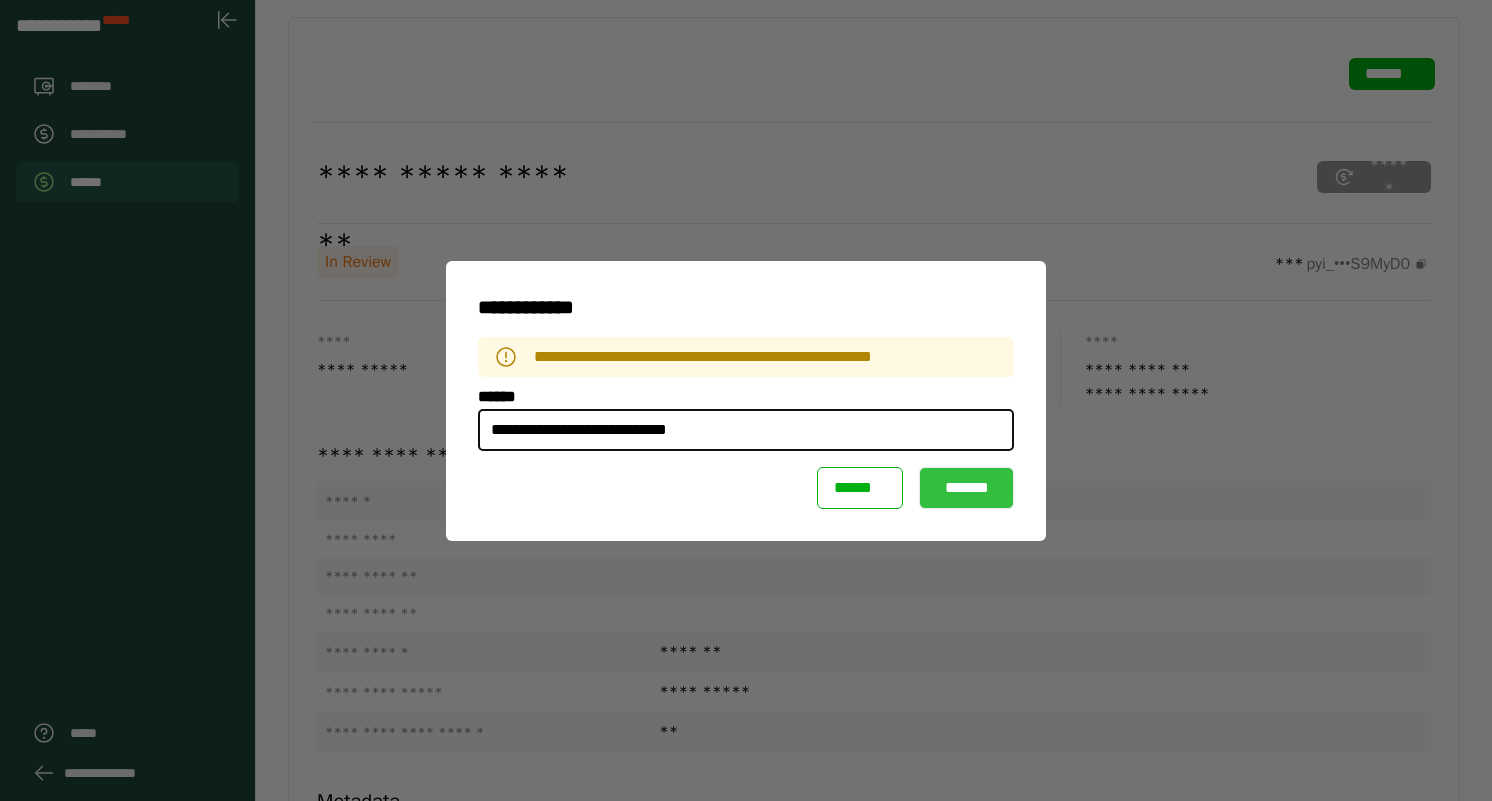type on "**********" 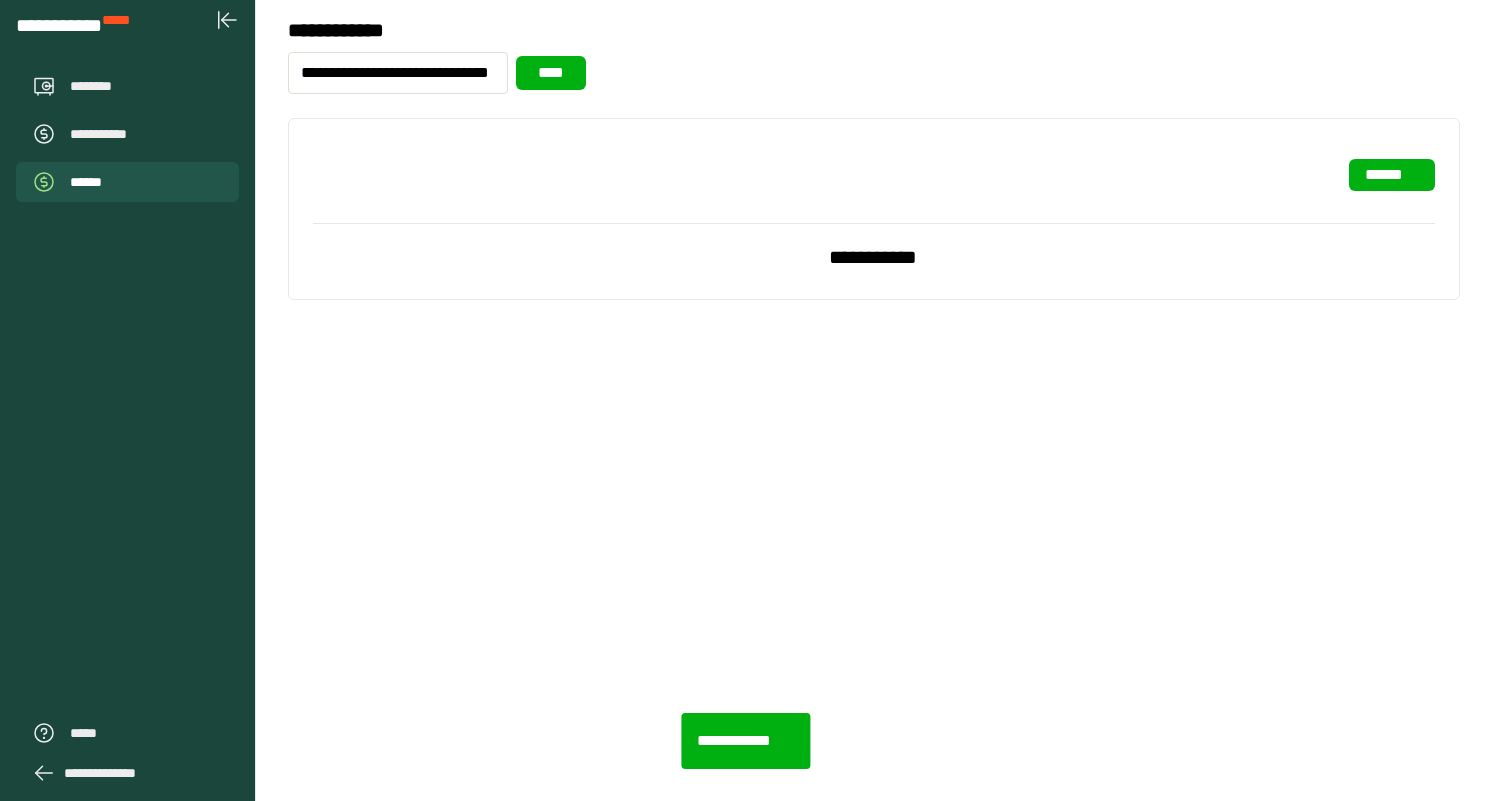 scroll, scrollTop: 0, scrollLeft: 0, axis: both 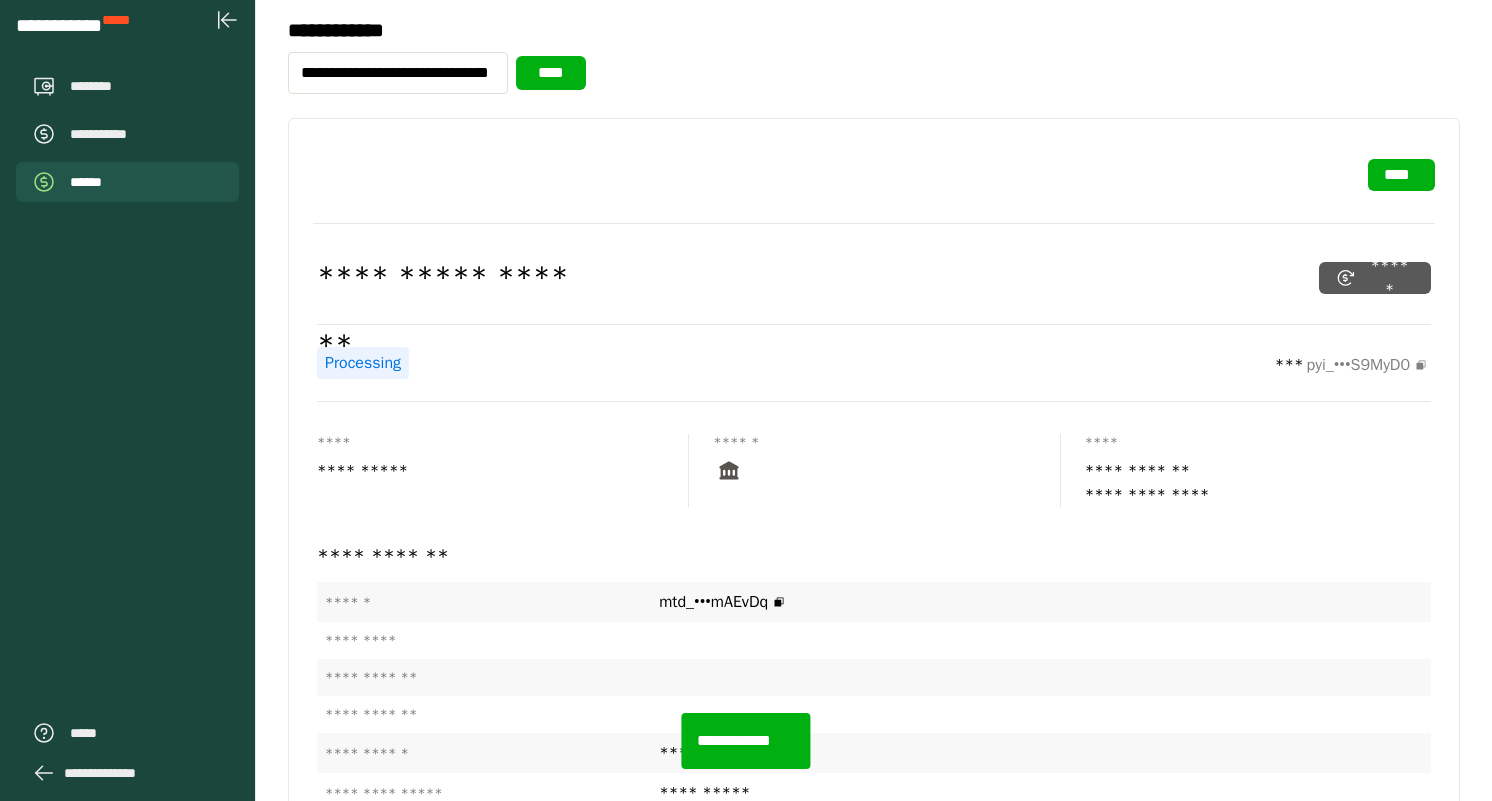 click on "******" at bounding box center (1375, 278) 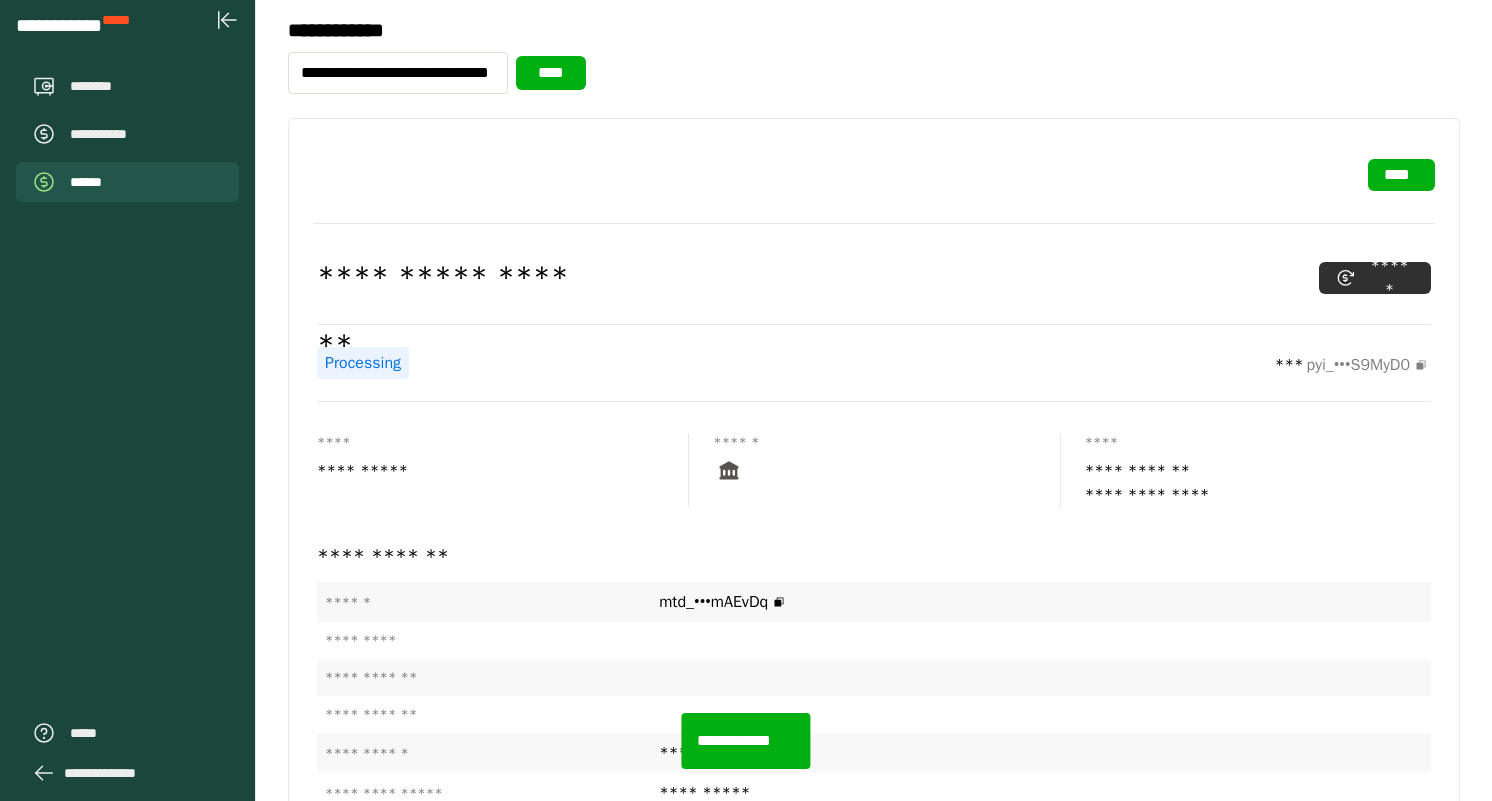 click on "**********" at bounding box center (800, 2235) 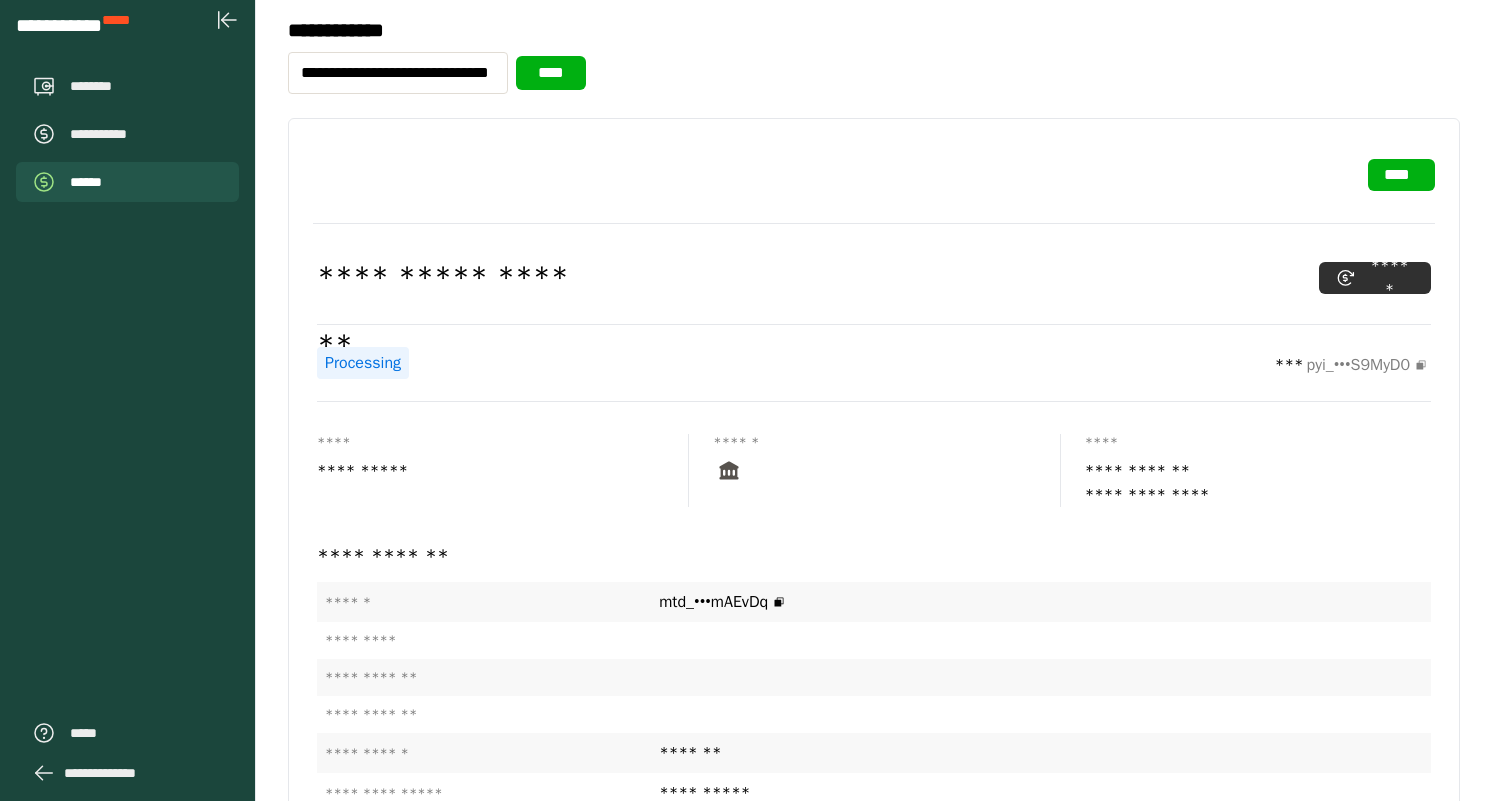 select on "*********" 